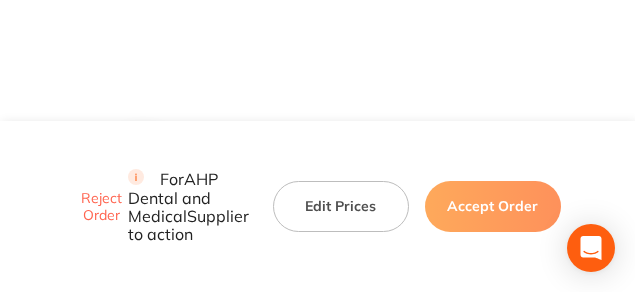 scroll, scrollTop: 0, scrollLeft: 0, axis: both 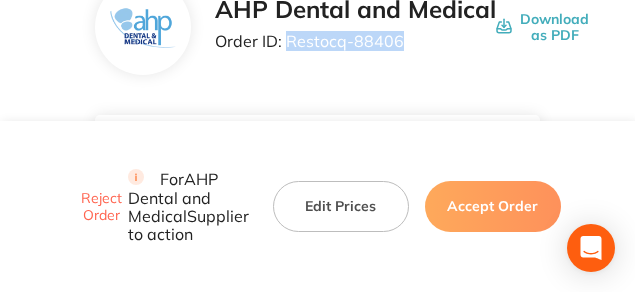 drag, startPoint x: 344, startPoint y: 45, endPoint x: 287, endPoint y: 42, distance: 57.07889 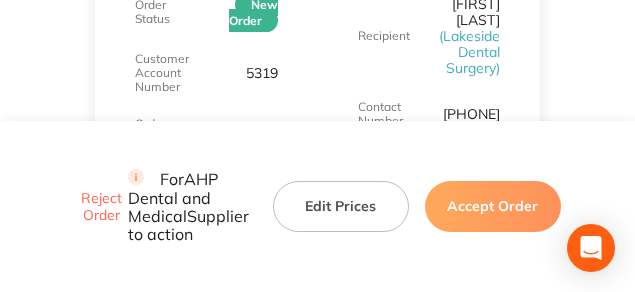 scroll, scrollTop: 400, scrollLeft: 0, axis: vertical 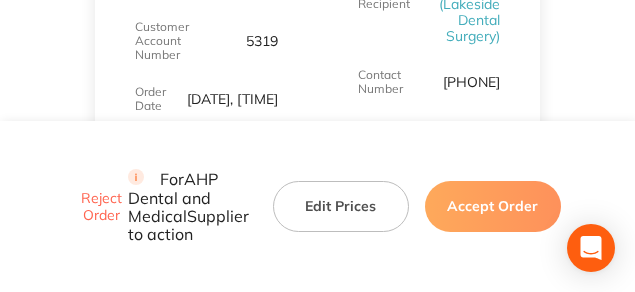 click on "Order Details Order Status New Order Customer Account Number 5319 Order Date Aug 1 2025, 9:23 Total  $455.50" at bounding box center (206, 76) 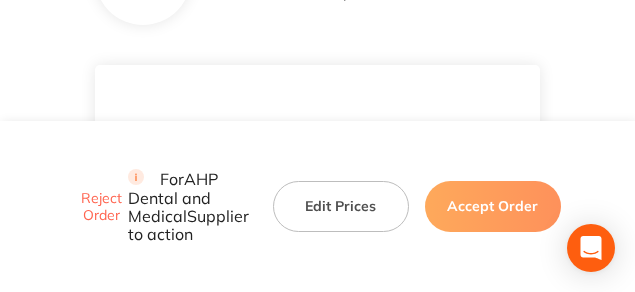 scroll, scrollTop: 150, scrollLeft: 0, axis: vertical 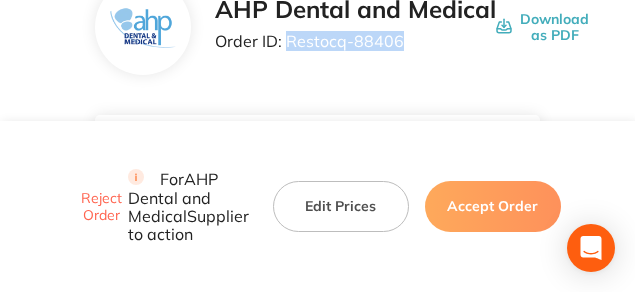 drag, startPoint x: 399, startPoint y: 42, endPoint x: 289, endPoint y: 49, distance: 110.2225 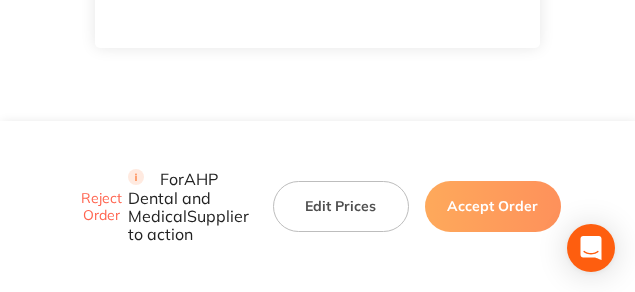 scroll, scrollTop: 1150, scrollLeft: 0, axis: vertical 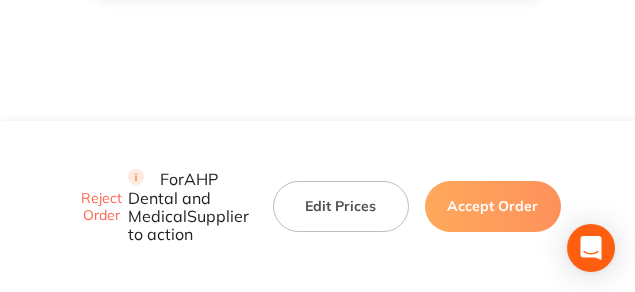 click on "Accept Order" at bounding box center (493, 207) 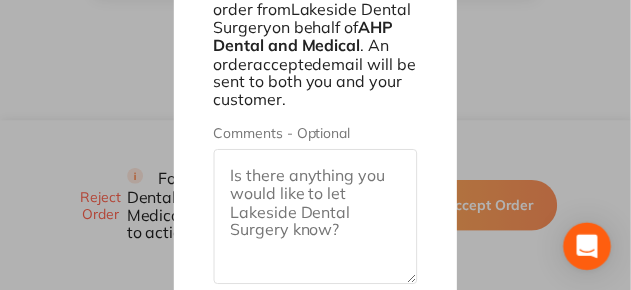 scroll, scrollTop: 1338, scrollLeft: 0, axis: vertical 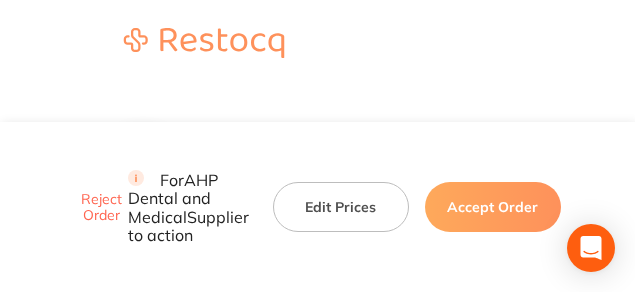 click on "Edit Prices" at bounding box center (341, 207) 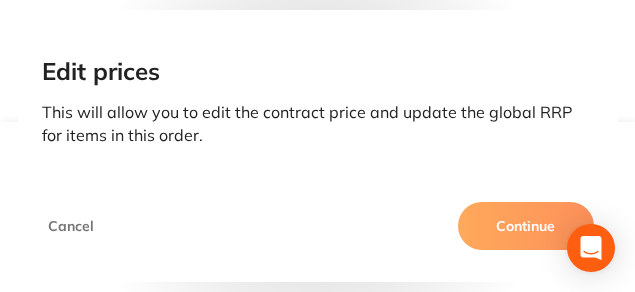 click on "Cancel Continue" at bounding box center (318, 234) 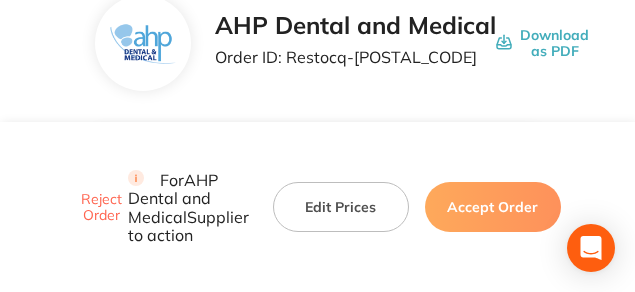 scroll, scrollTop: 150, scrollLeft: 0, axis: vertical 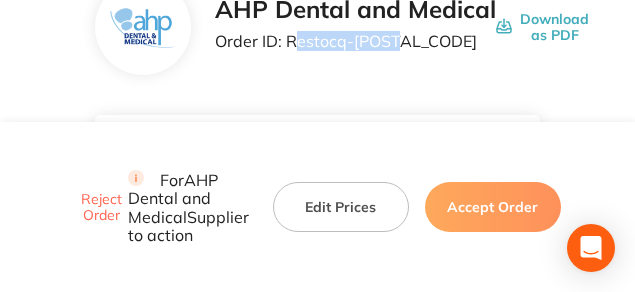 type 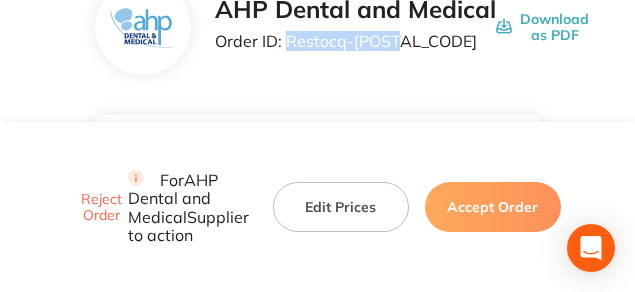 scroll, scrollTop: 146, scrollLeft: 0, axis: vertical 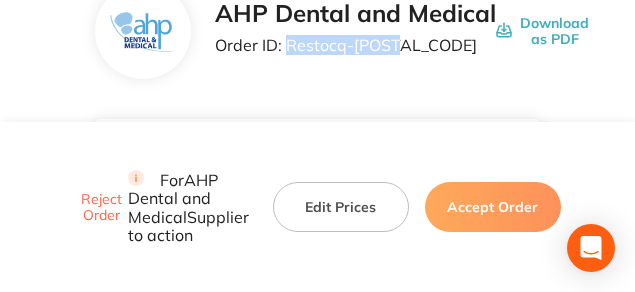 drag, startPoint x: 397, startPoint y: 42, endPoint x: 289, endPoint y: 48, distance: 108.16654 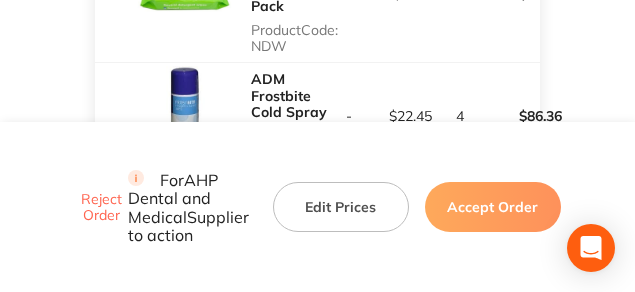 scroll, scrollTop: 996, scrollLeft: 0, axis: vertical 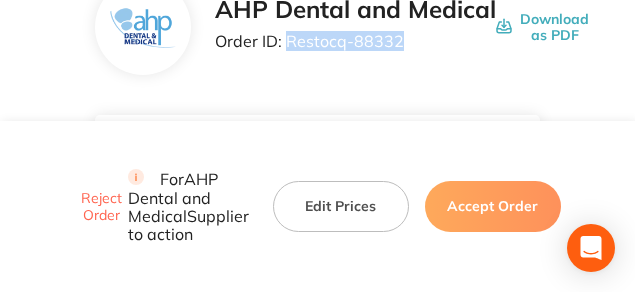 drag, startPoint x: 408, startPoint y: 42, endPoint x: 289, endPoint y: 44, distance: 119.01681 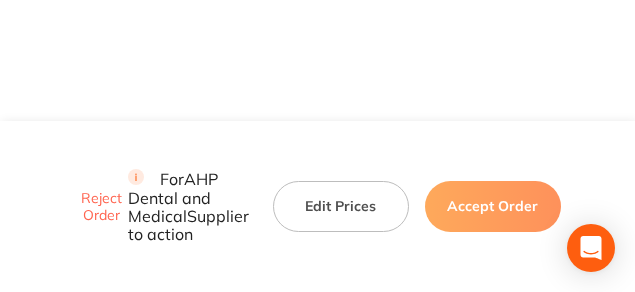 scroll, scrollTop: 1850, scrollLeft: 0, axis: vertical 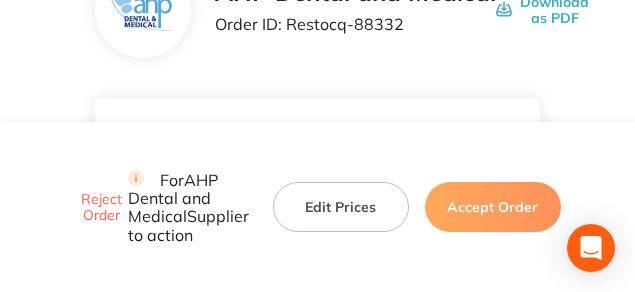 click on "AHP Dental and Medical Order ID: Restocq- 88332 Download as PDF" at bounding box center [317, 10] 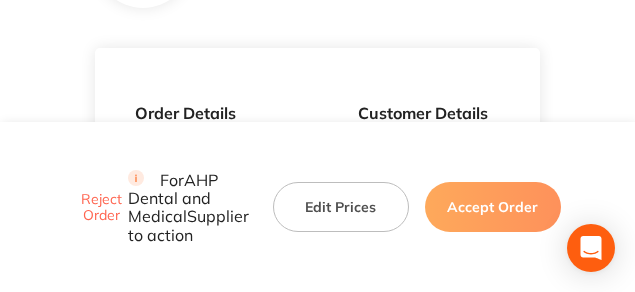 scroll, scrollTop: 267, scrollLeft: 0, axis: vertical 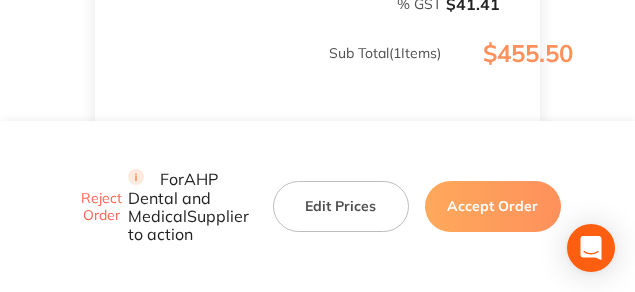 click on "$414.09" at bounding box center [491, -57] 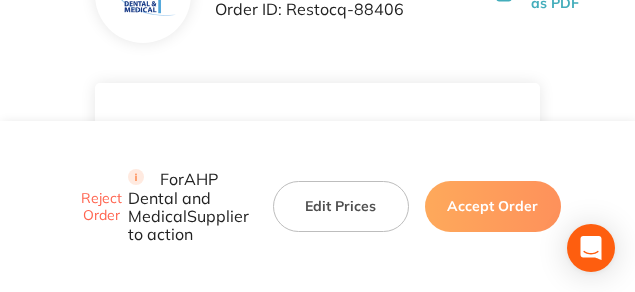scroll, scrollTop: 166, scrollLeft: 0, axis: vertical 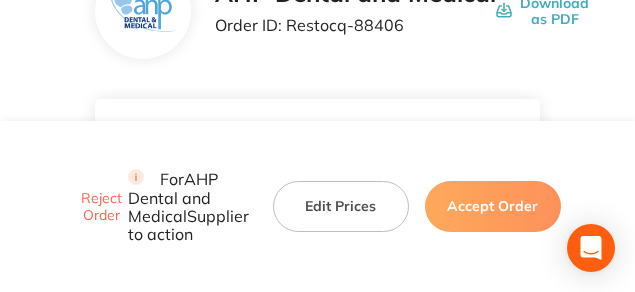 click on "AHP Dental and Medical Order ID: Restocq- 88406 Download as PDF" at bounding box center (317, 11) 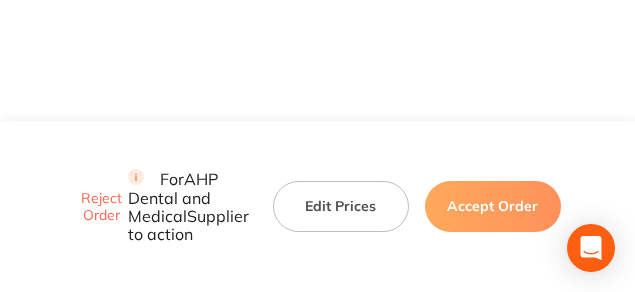 scroll, scrollTop: 1116, scrollLeft: 0, axis: vertical 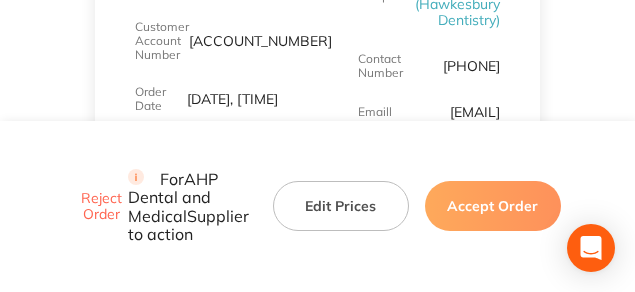 click on "Order Details Order Status New Order Customer Account Number [ACCOUNT_NUMBER] Order Date [DATE], [TIME] Total  $95.00" at bounding box center (206, 68) 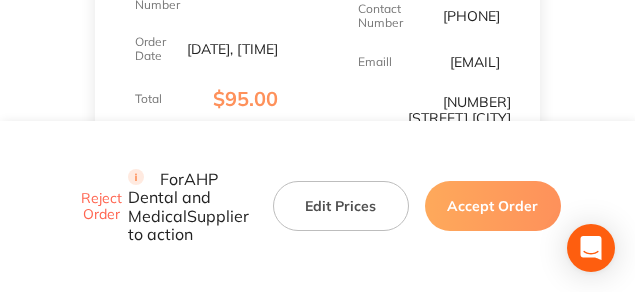 drag, startPoint x: 505, startPoint y: 18, endPoint x: 431, endPoint y: 21, distance: 74.06078 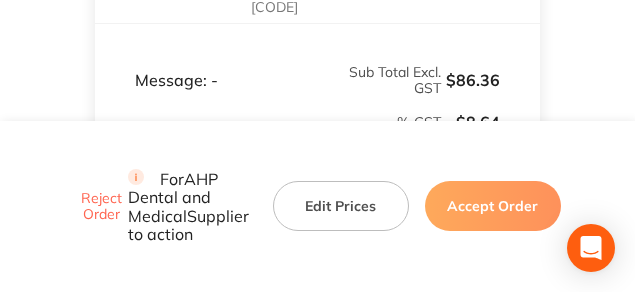 scroll, scrollTop: 850, scrollLeft: 0, axis: vertical 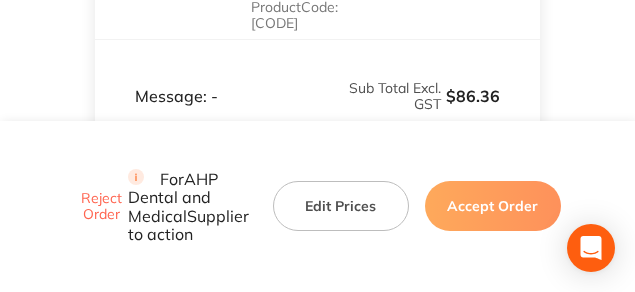 drag, startPoint x: 307, startPoint y: 40, endPoint x: 243, endPoint y: 43, distance: 64.070274 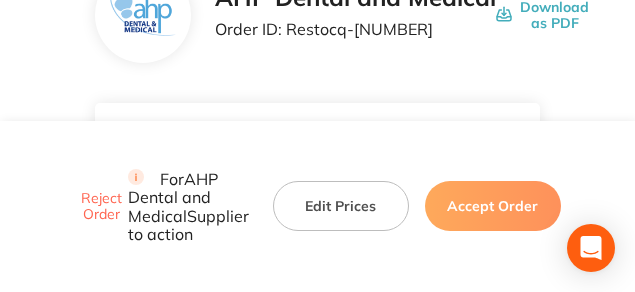 scroll, scrollTop: 150, scrollLeft: 0, axis: vertical 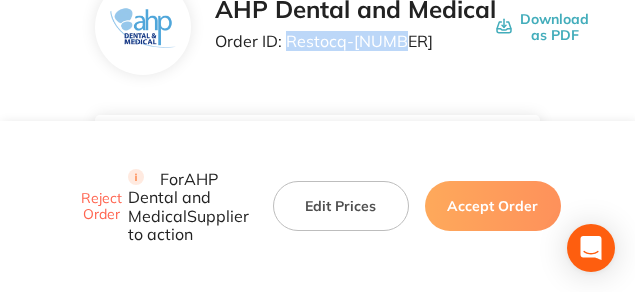 drag, startPoint x: 404, startPoint y: 42, endPoint x: 288, endPoint y: 47, distance: 116.10771 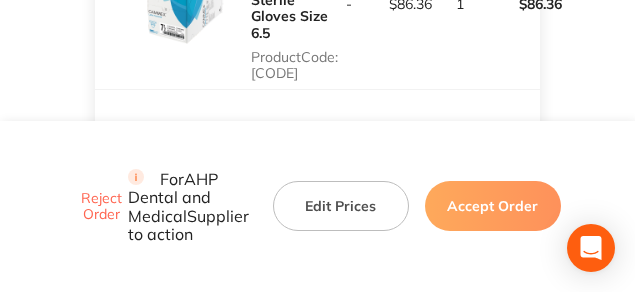 scroll, scrollTop: 850, scrollLeft: 0, axis: vertical 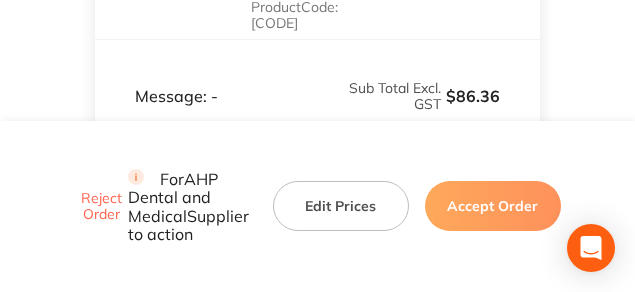 click on "$86.36" at bounding box center (411, -45) 